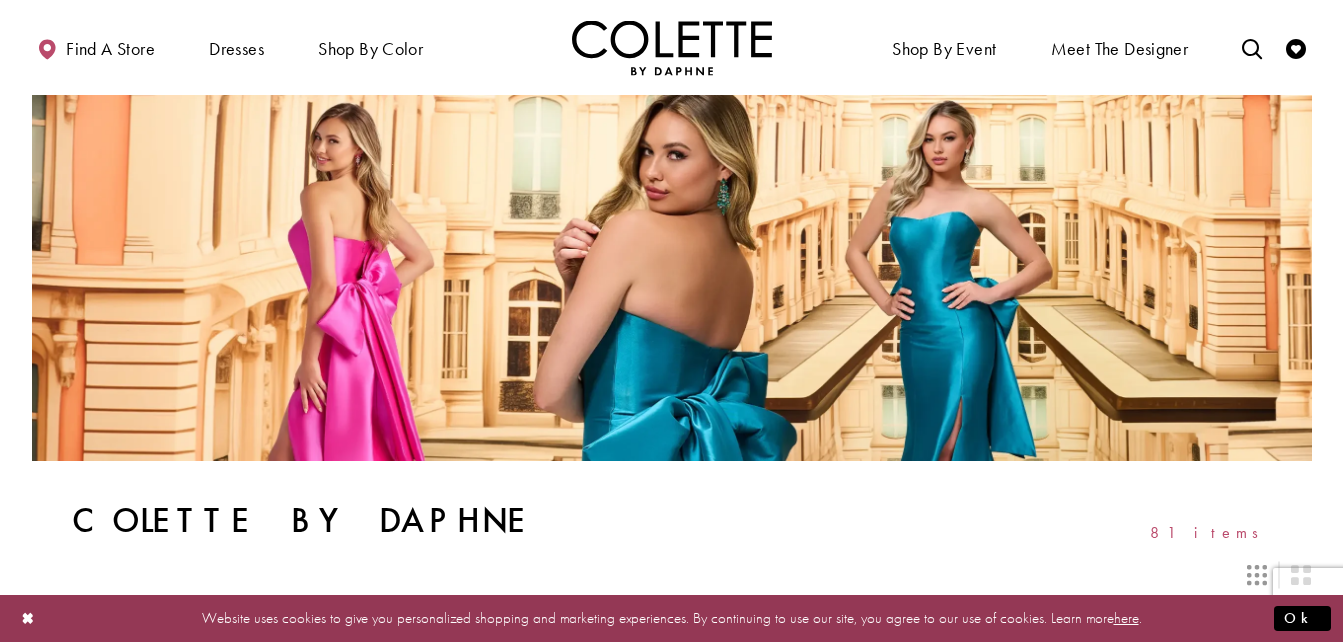 scroll, scrollTop: 0, scrollLeft: 0, axis: both 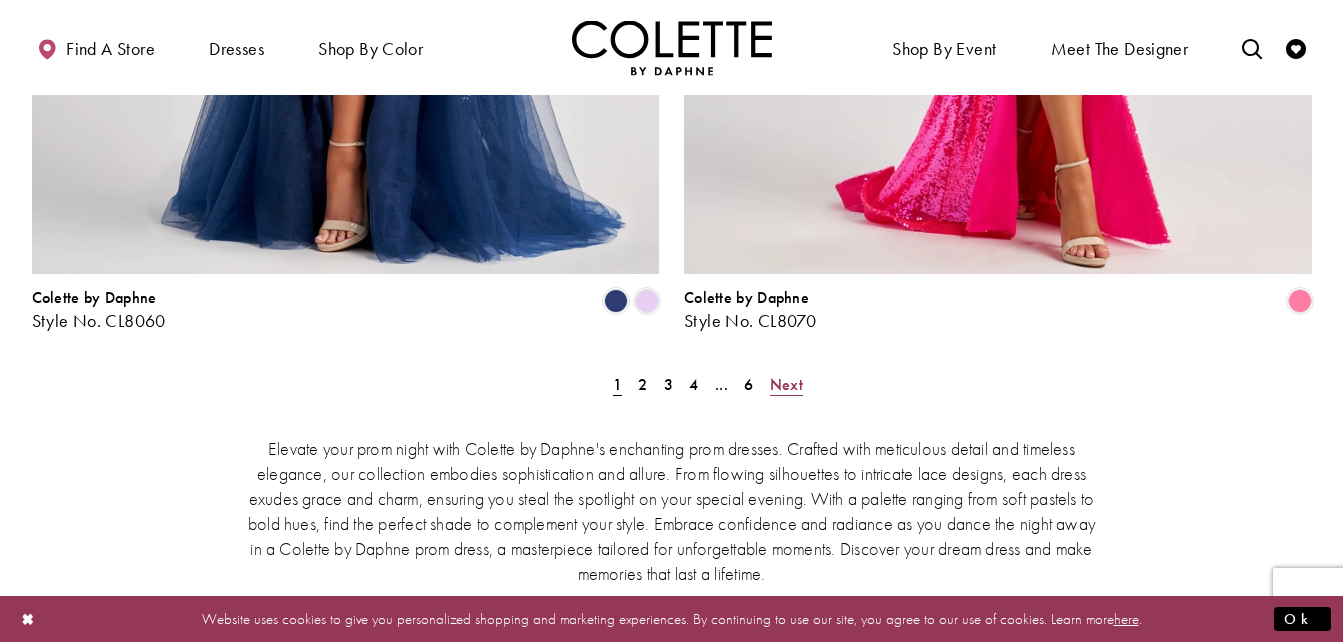 click on "Next" at bounding box center [786, 384] 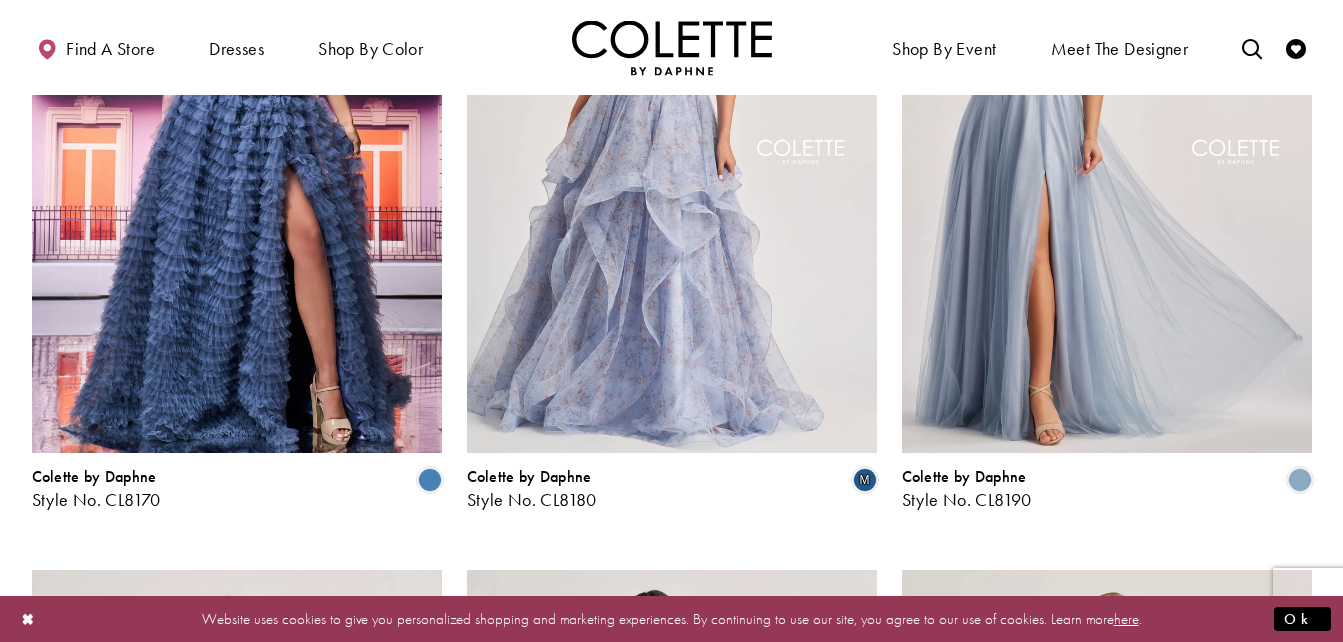 scroll, scrollTop: 2213, scrollLeft: 0, axis: vertical 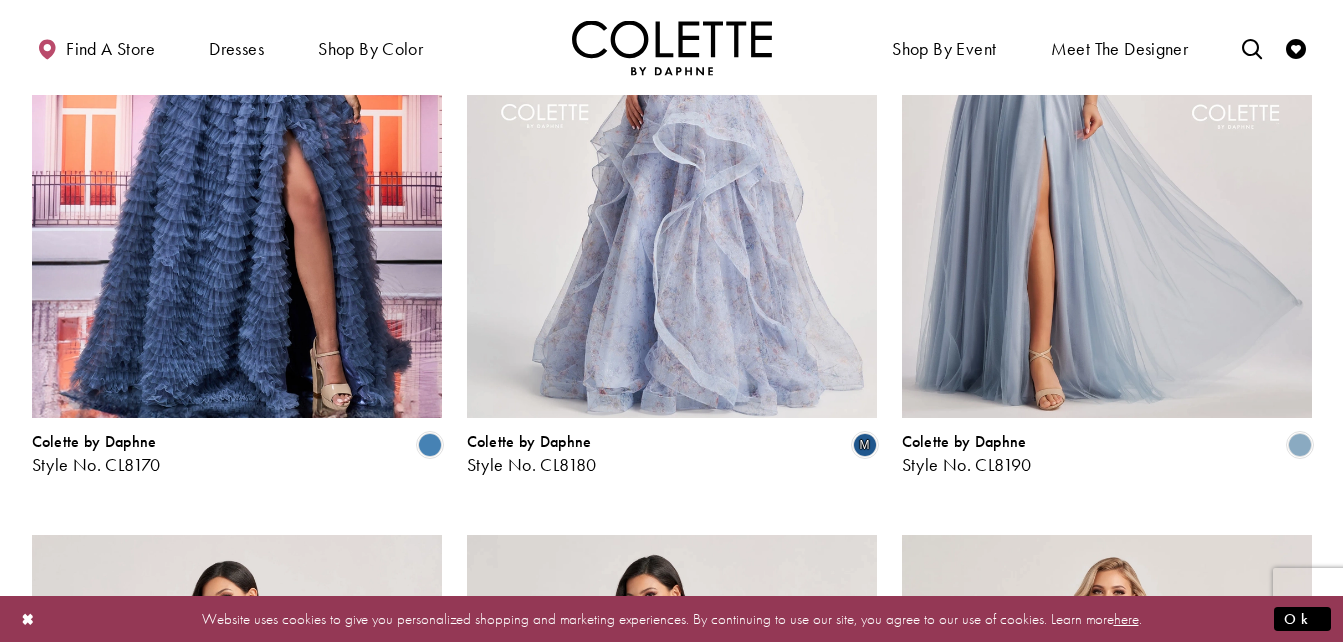 click at bounding box center [672, 120] 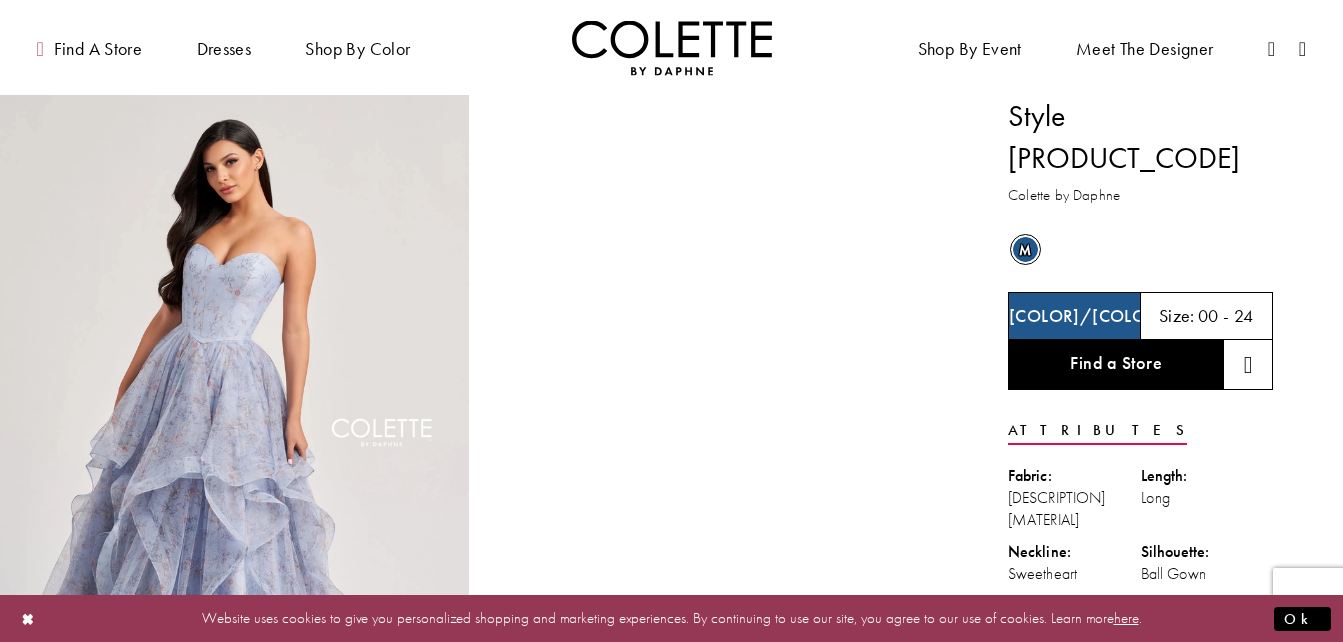 scroll, scrollTop: 0, scrollLeft: 0, axis: both 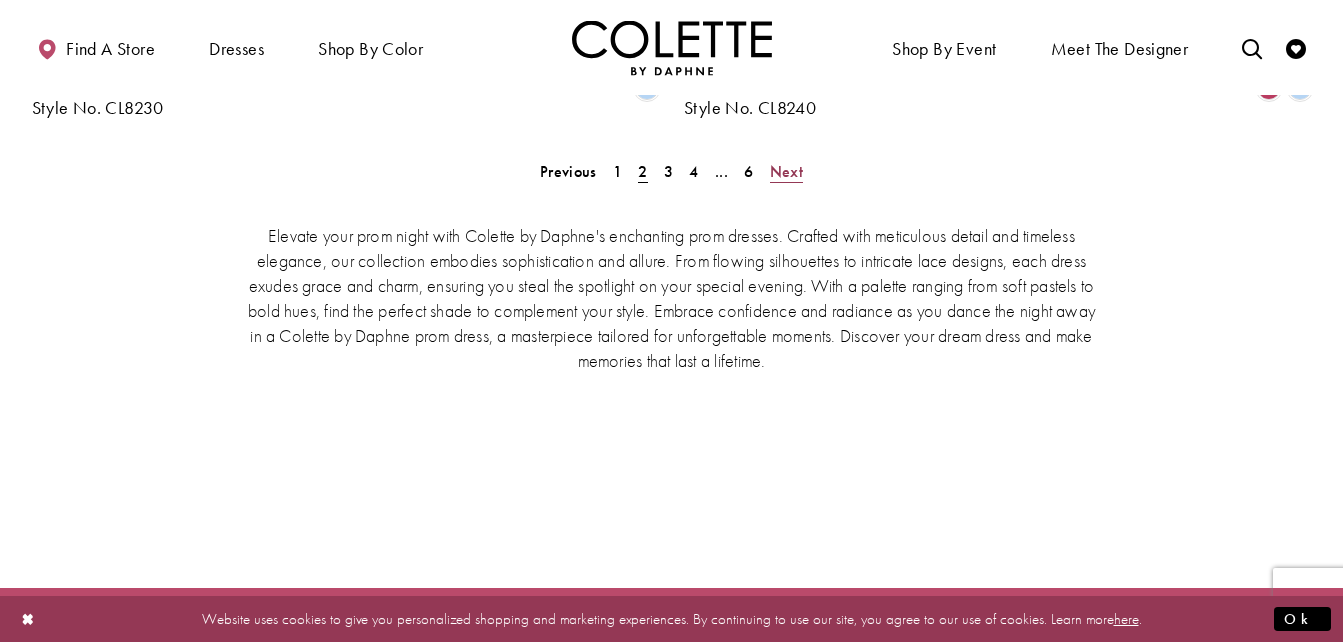 click on "Next" at bounding box center (786, 171) 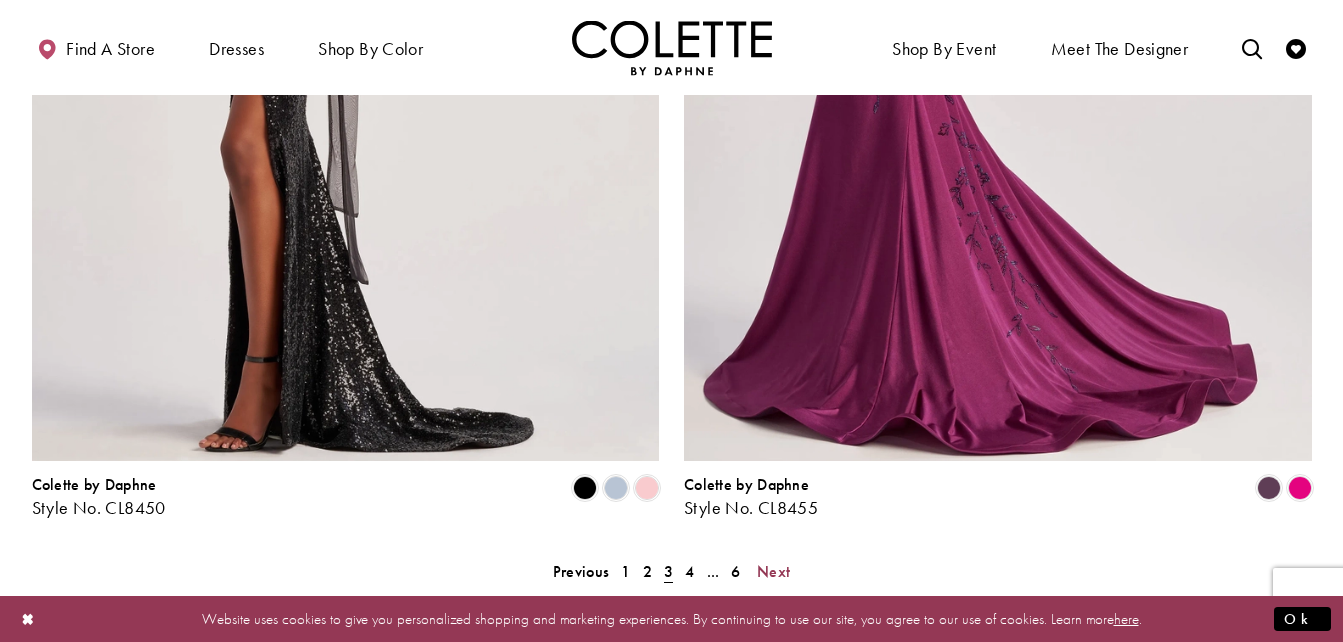 scroll, scrollTop: 4113, scrollLeft: 0, axis: vertical 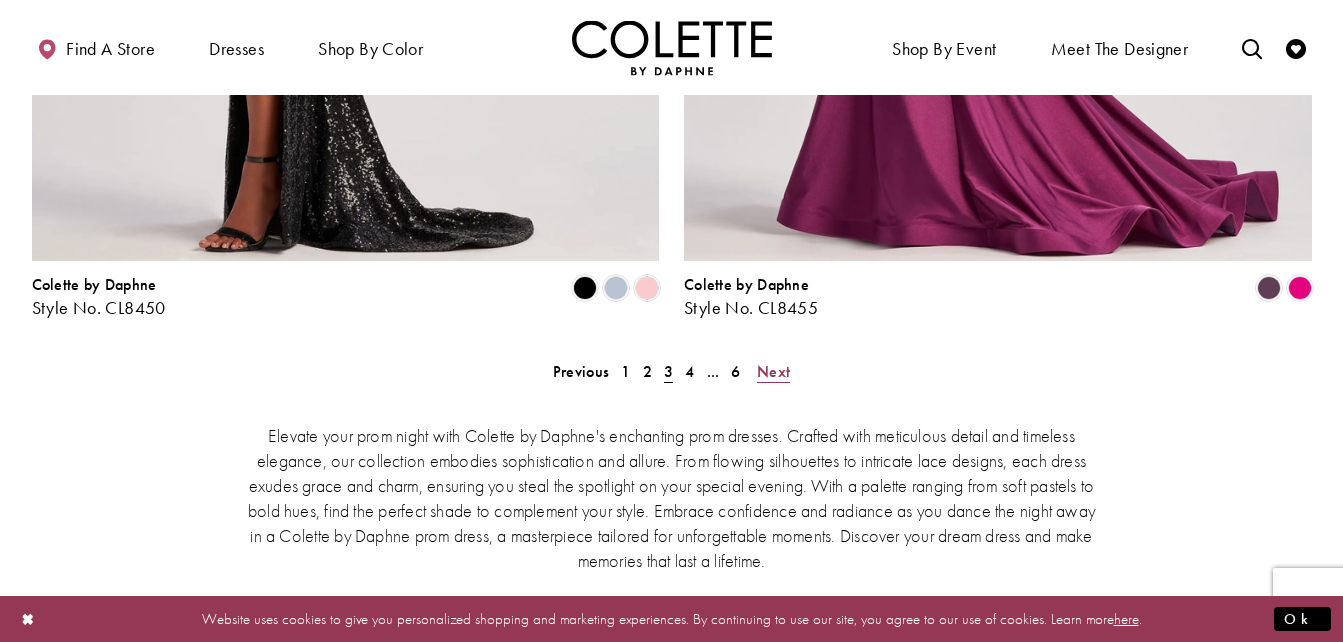 click on "Next" at bounding box center [773, 371] 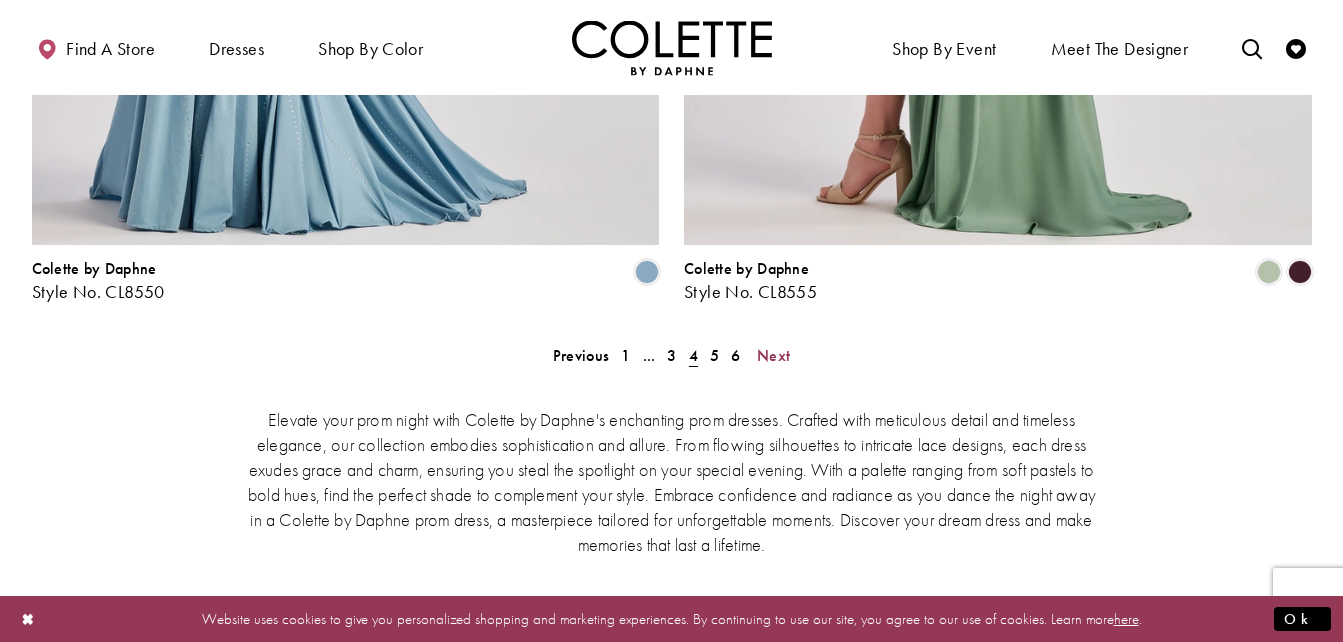 scroll, scrollTop: 4213, scrollLeft: 0, axis: vertical 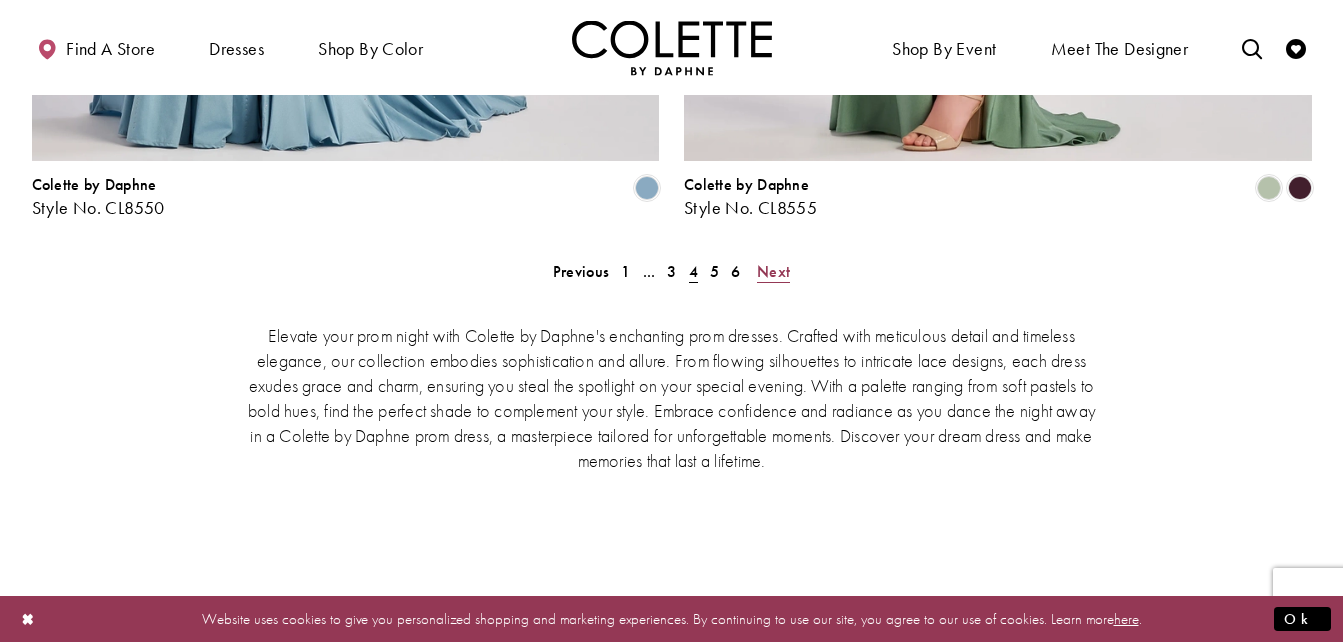 click on "Next" at bounding box center (773, 271) 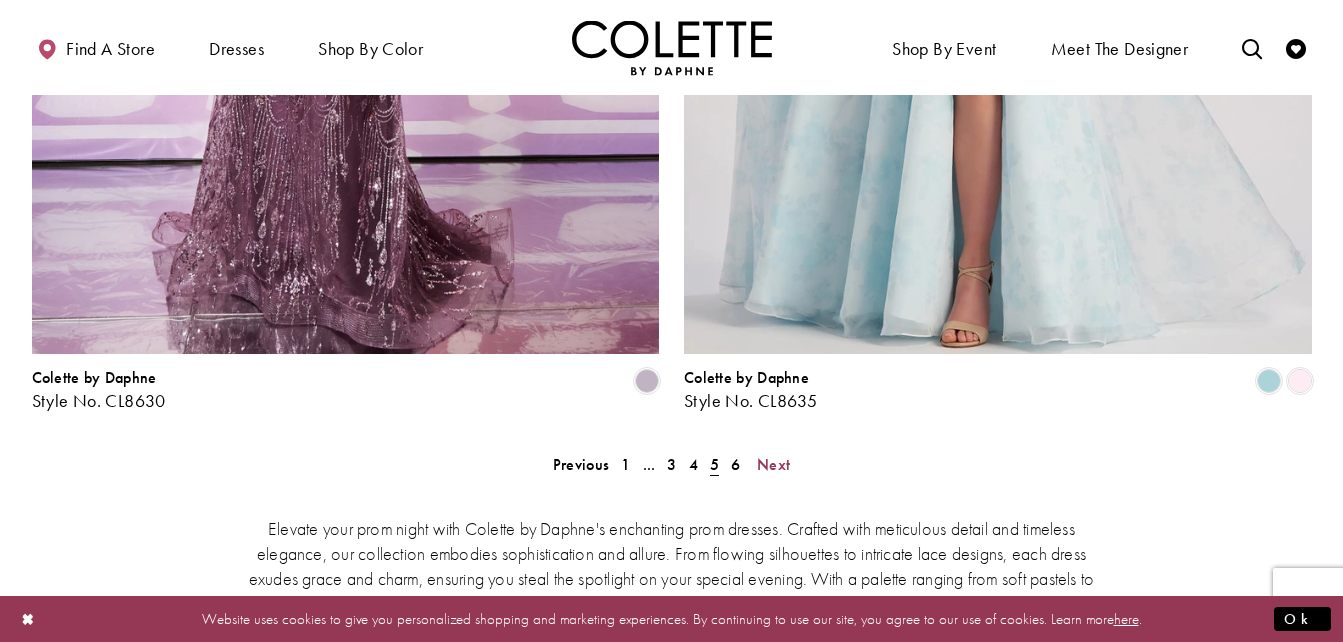scroll, scrollTop: 4113, scrollLeft: 0, axis: vertical 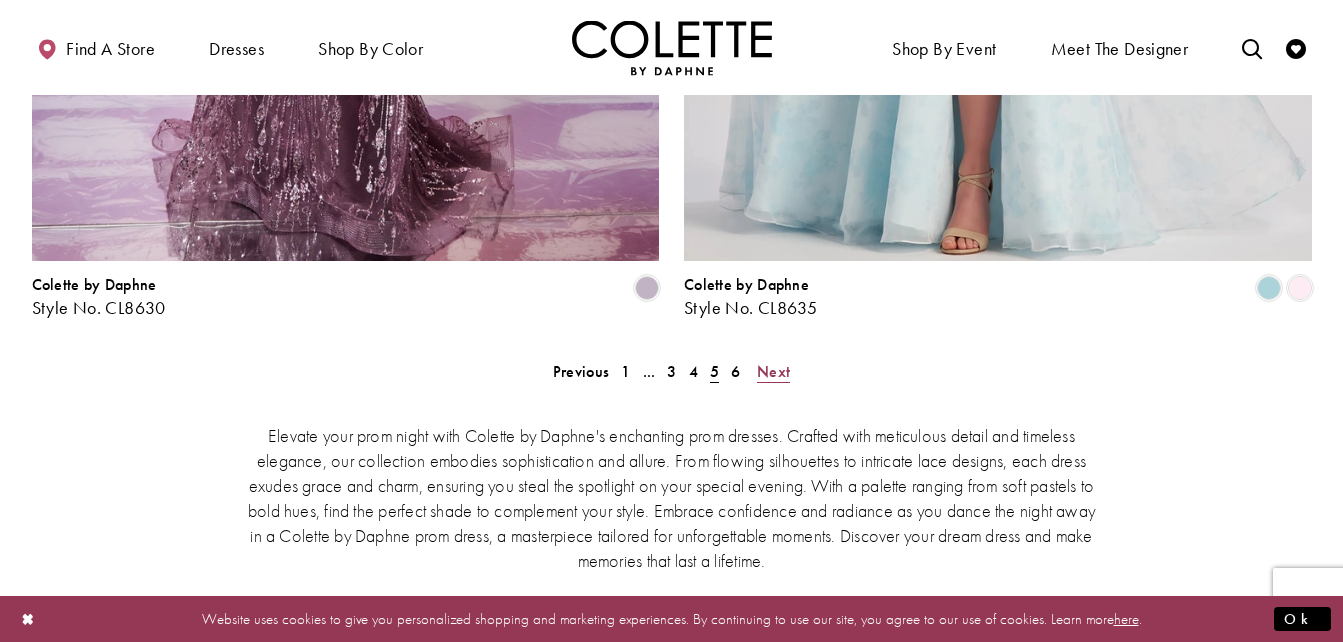 click on "Next" at bounding box center [773, 371] 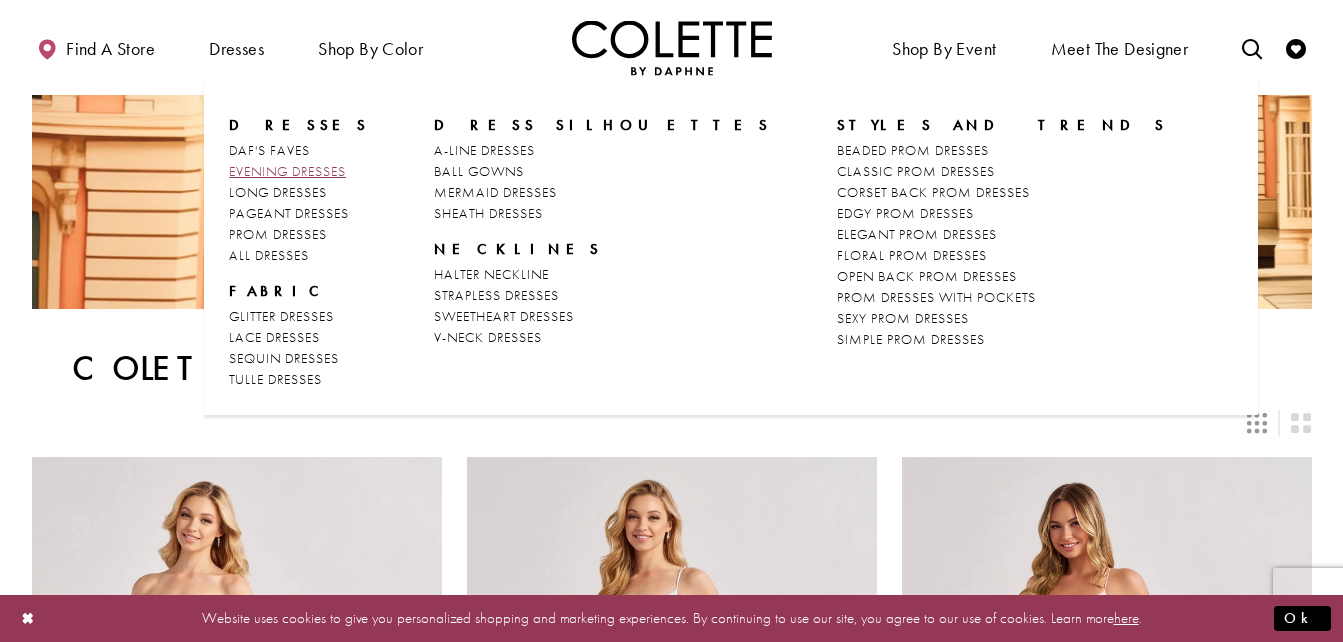 scroll, scrollTop: 0, scrollLeft: 0, axis: both 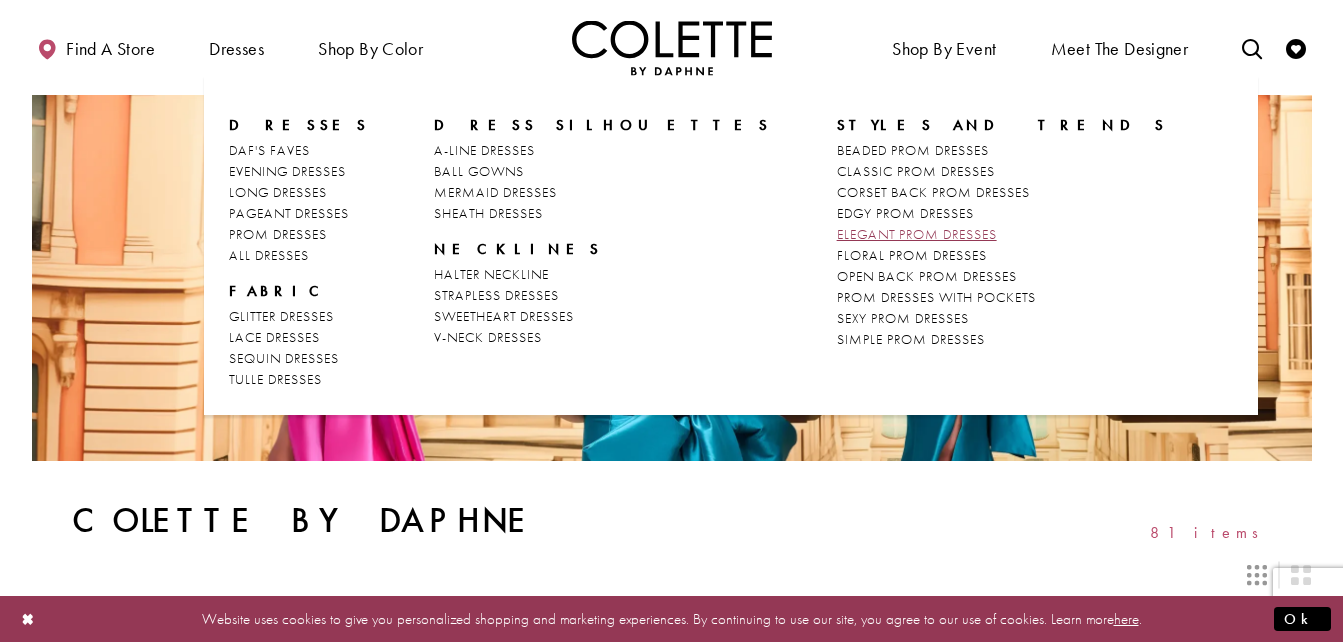 click on "ELEGANT PROM DRESSES" at bounding box center (917, 234) 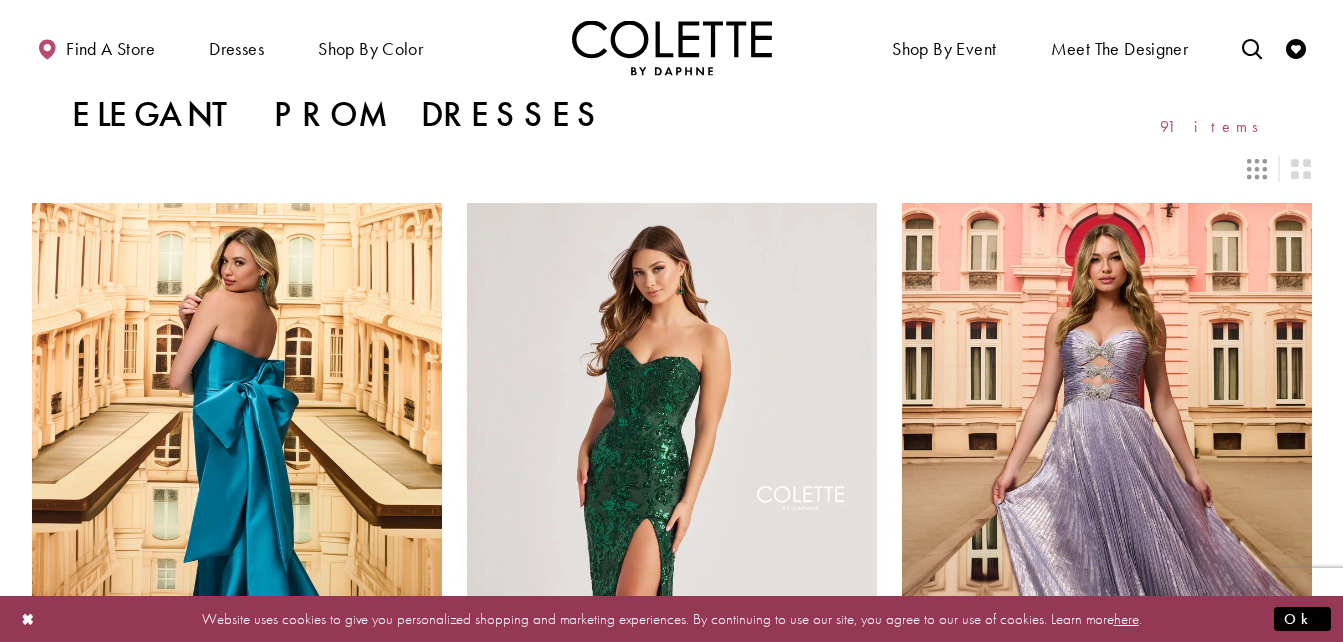scroll, scrollTop: 0, scrollLeft: 0, axis: both 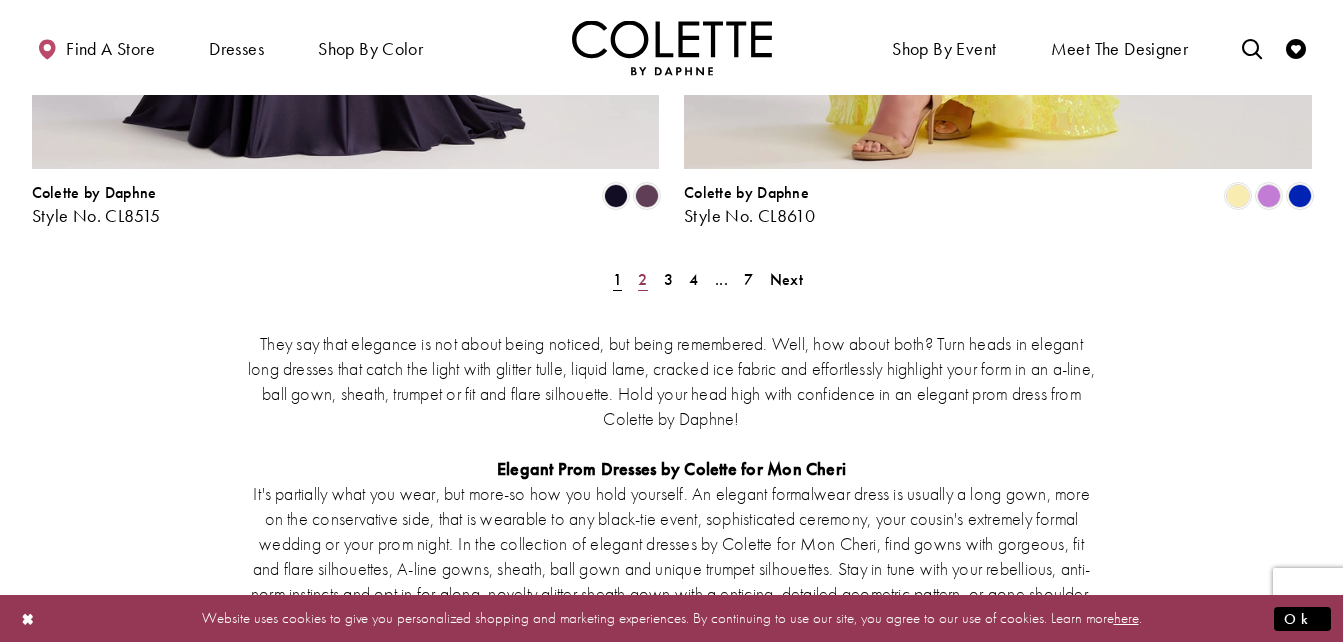 click on "2" at bounding box center (642, 279) 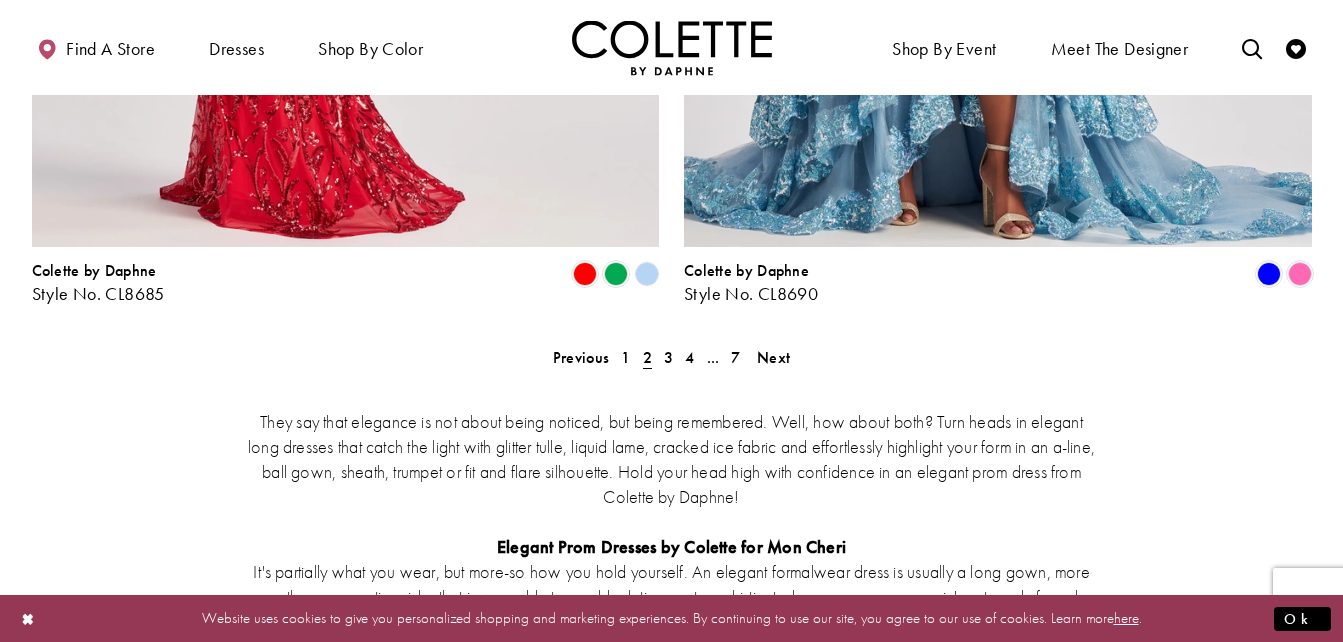 scroll, scrollTop: 3708, scrollLeft: 0, axis: vertical 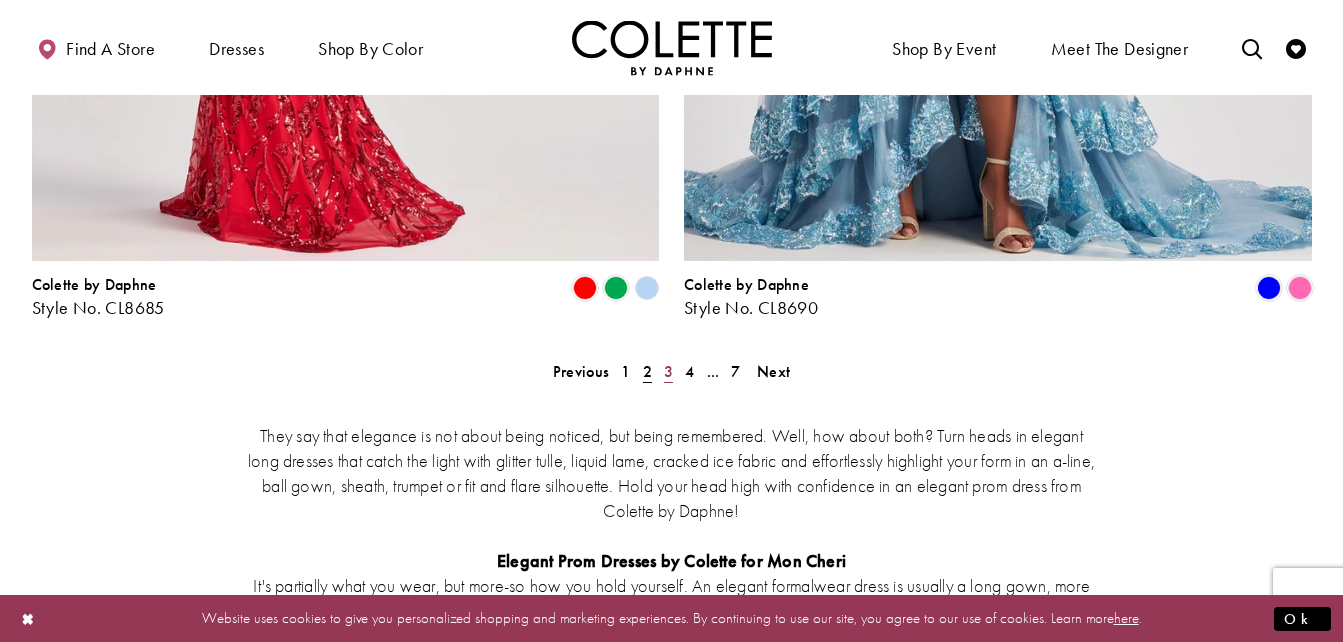 click on "3" at bounding box center (581, 371) 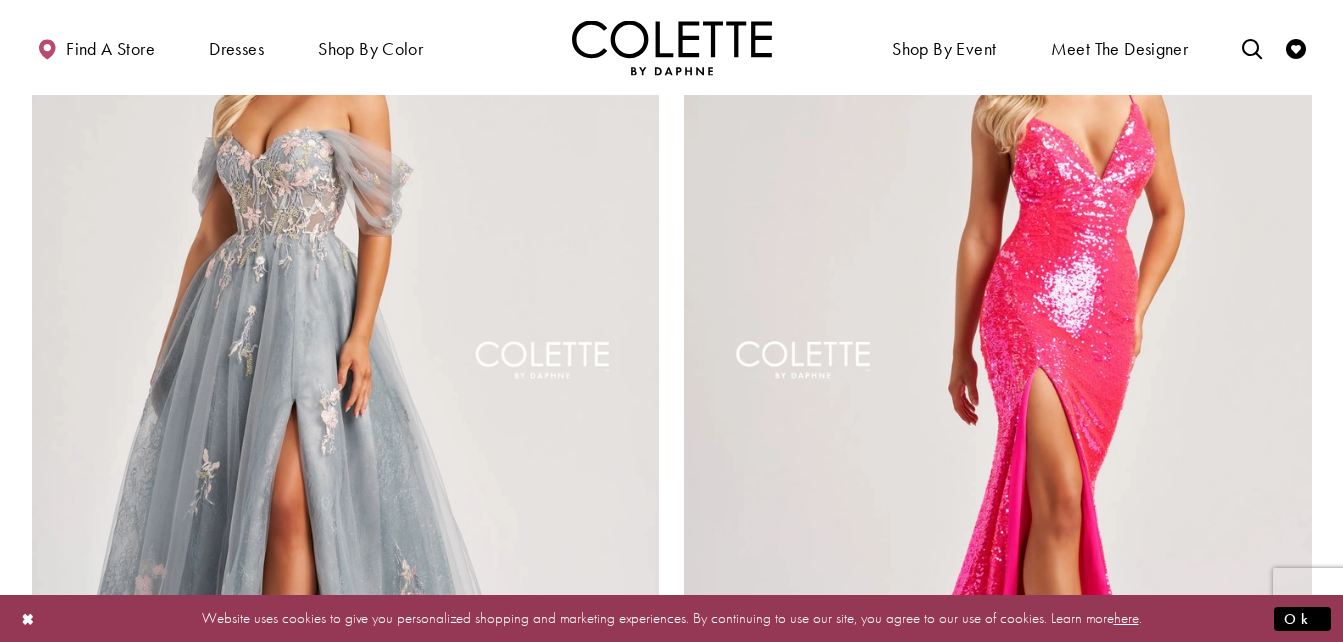 scroll, scrollTop: 3100, scrollLeft: 0, axis: vertical 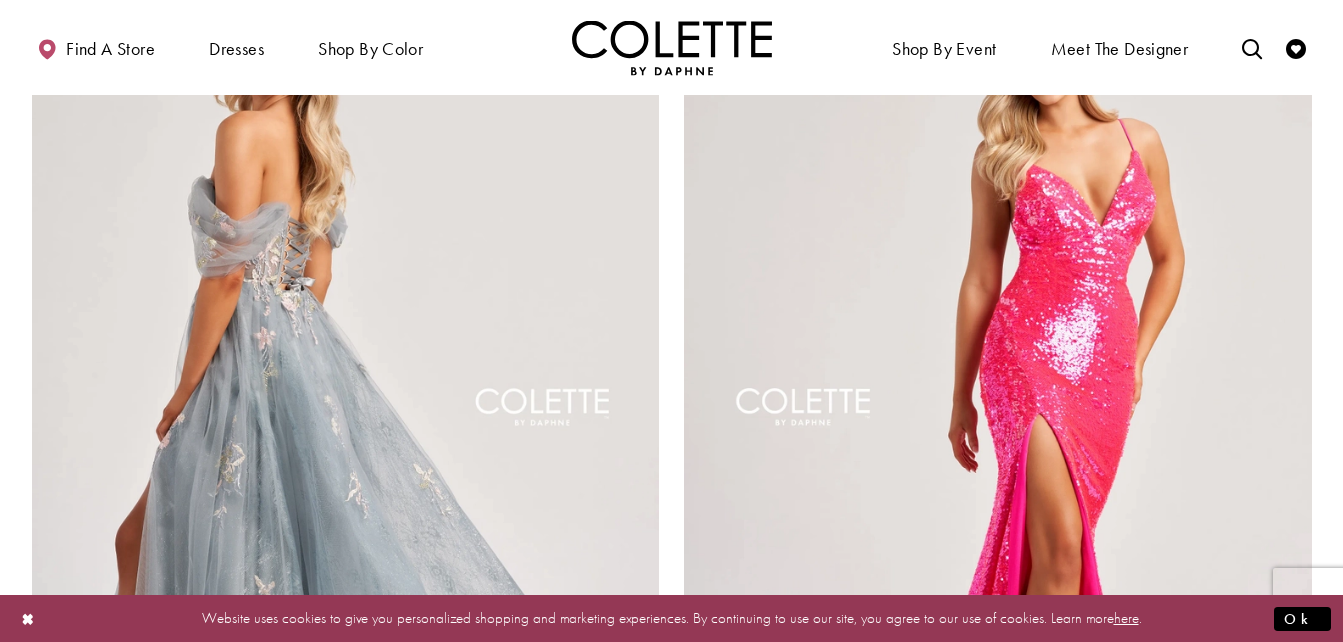 click at bounding box center (346, 412) 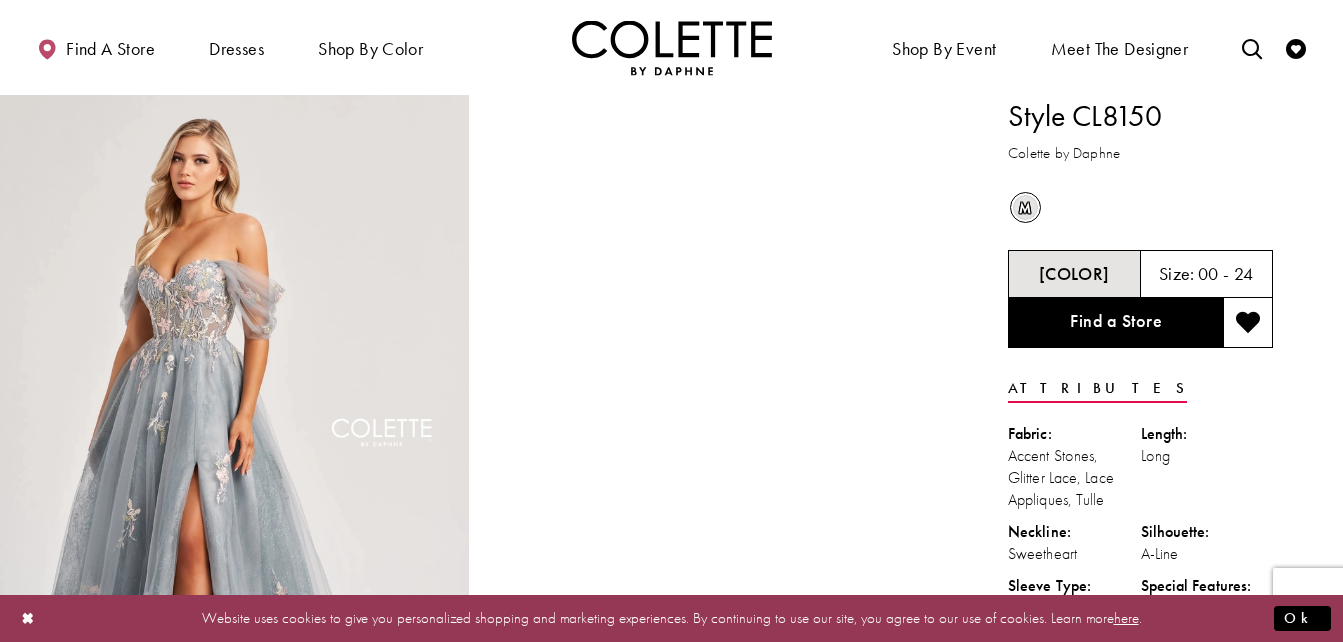 scroll, scrollTop: 0, scrollLeft: 0, axis: both 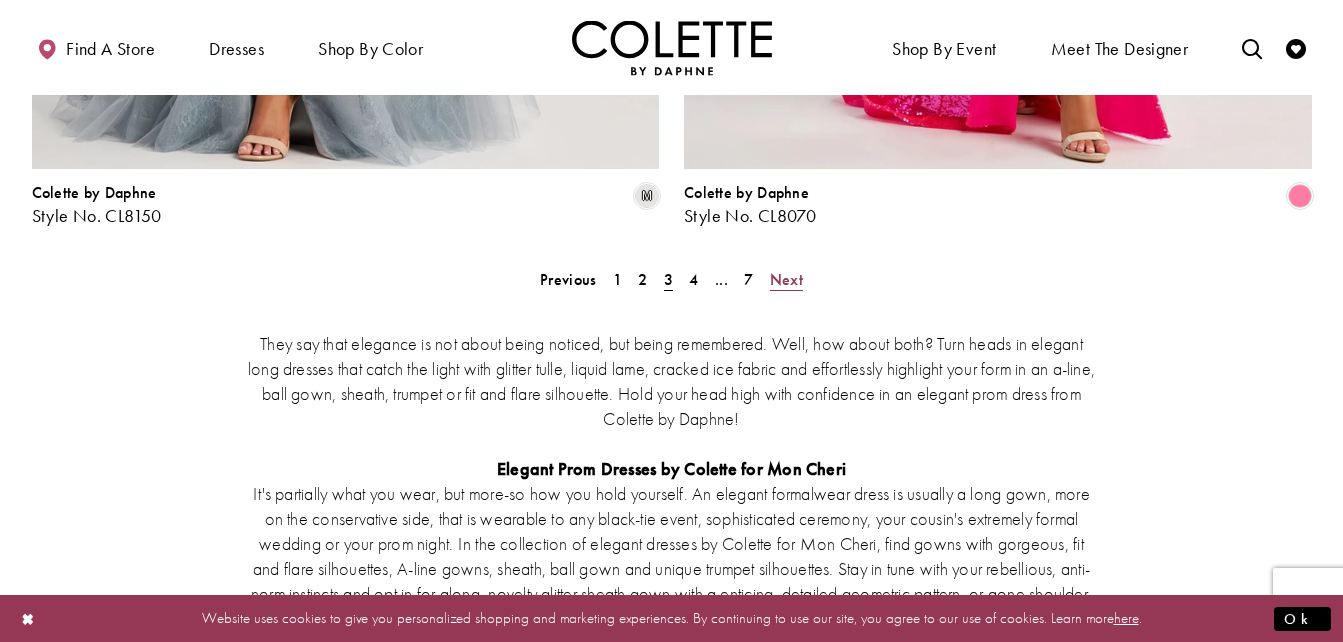 click on "Next" at bounding box center [786, 279] 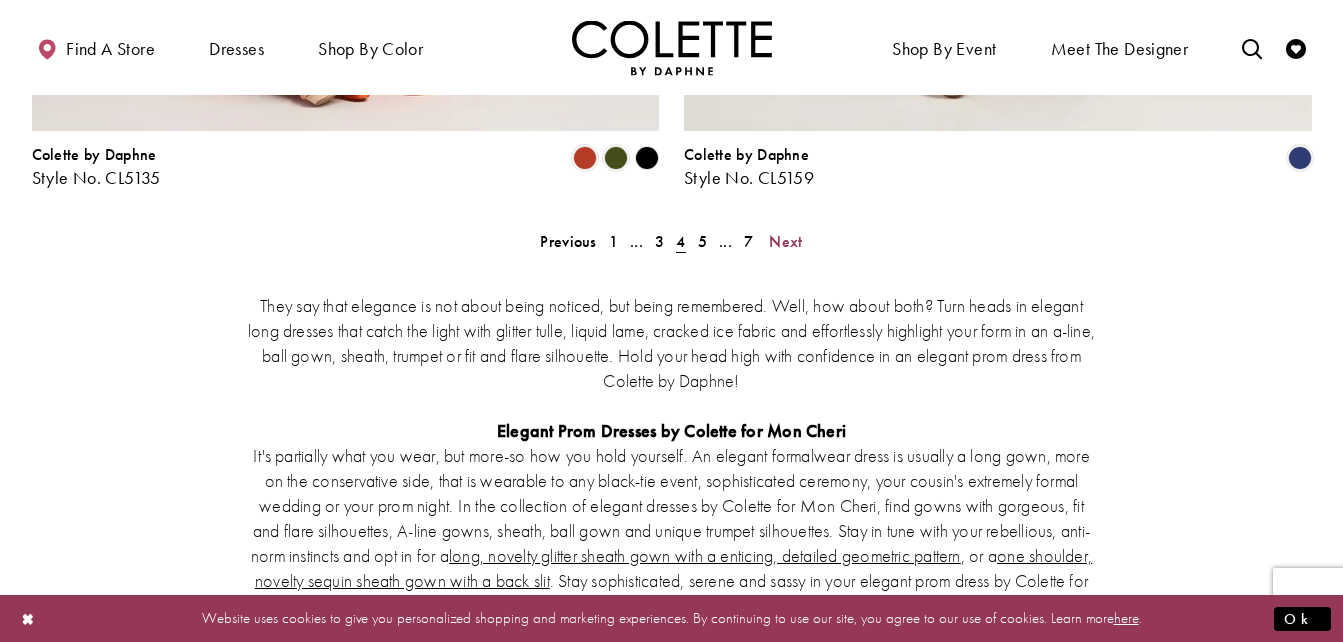 scroll, scrollTop: 3908, scrollLeft: 0, axis: vertical 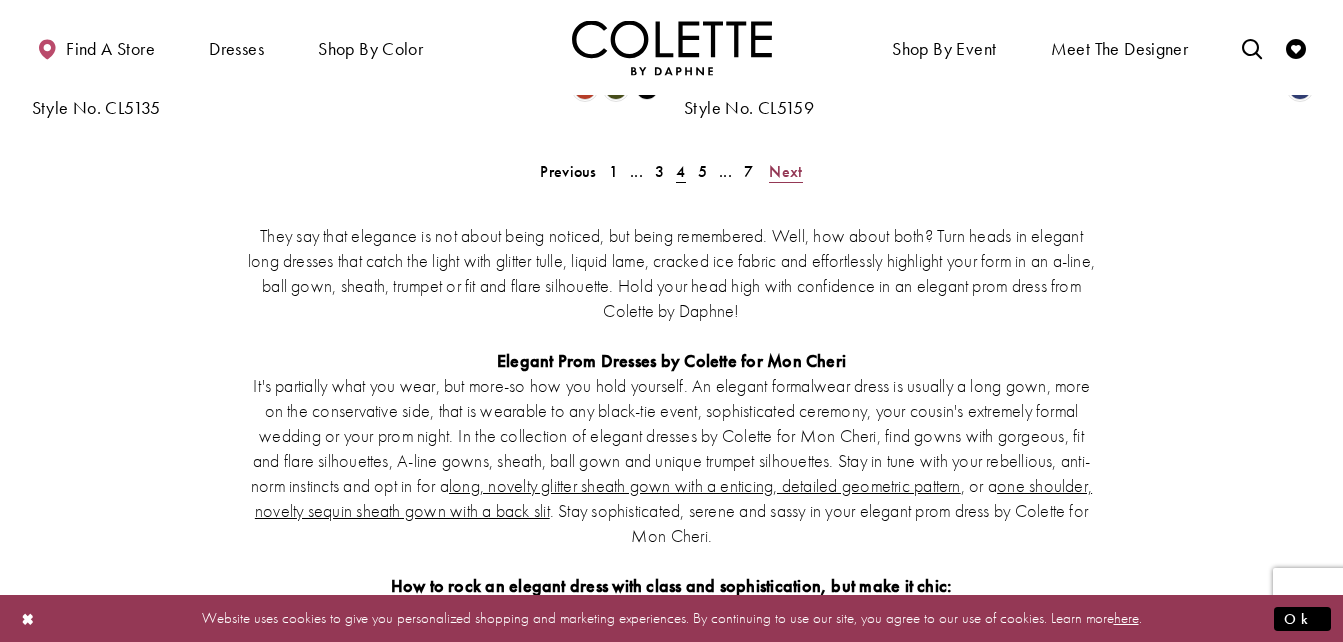 click on "Next" at bounding box center (785, 171) 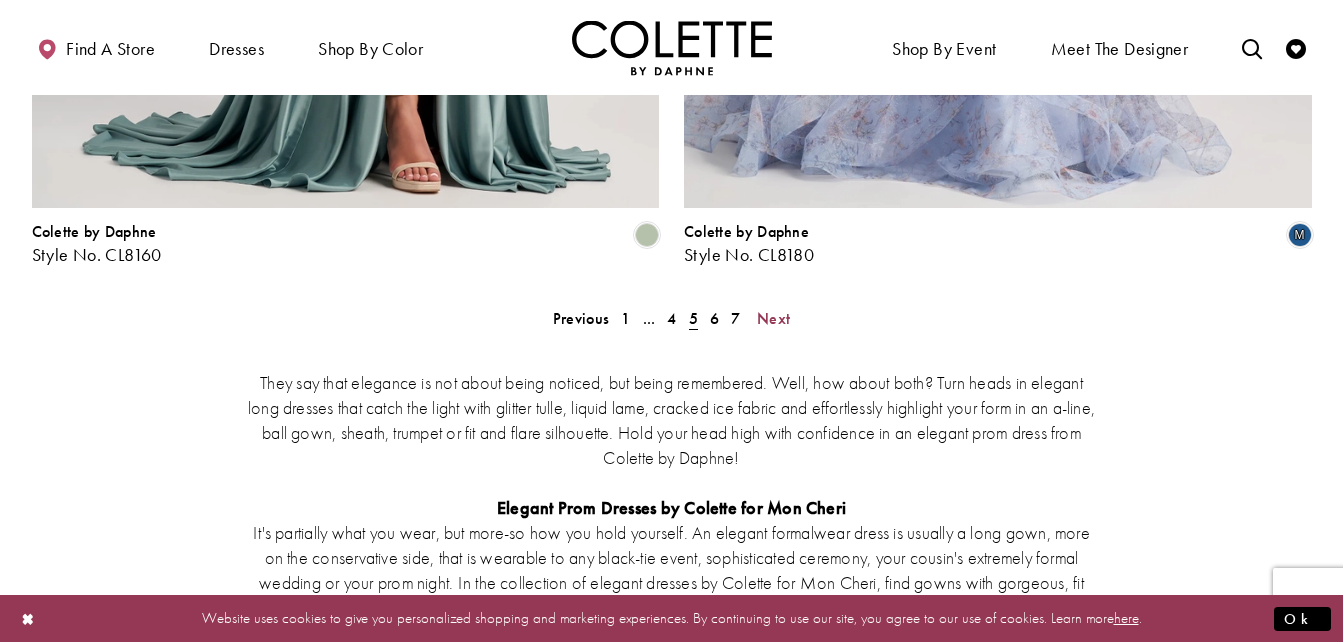 scroll, scrollTop: 3808, scrollLeft: 0, axis: vertical 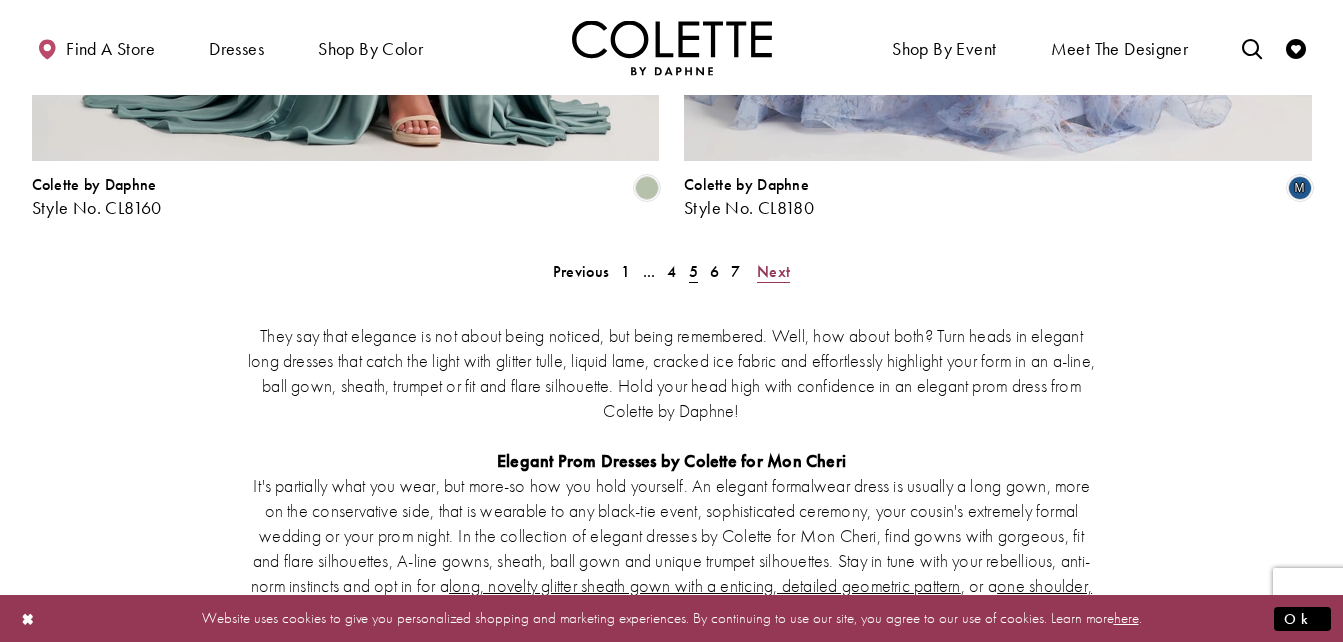 click on "Next" at bounding box center (773, 271) 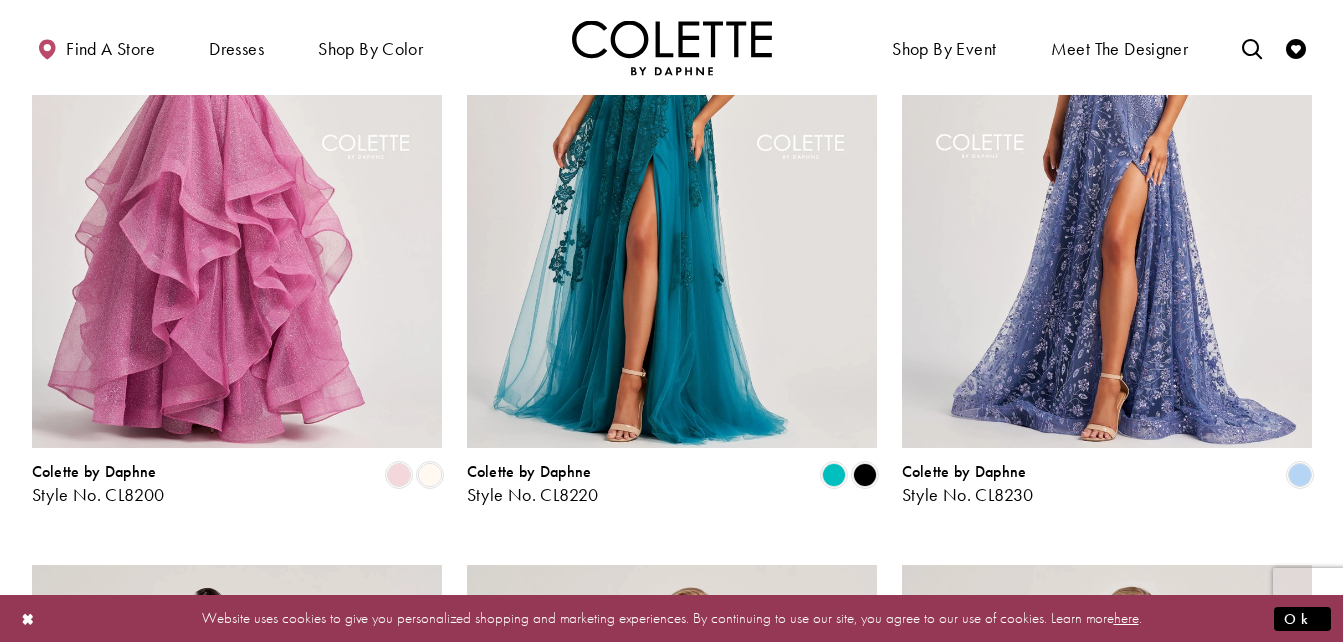 scroll, scrollTop: 408, scrollLeft: 0, axis: vertical 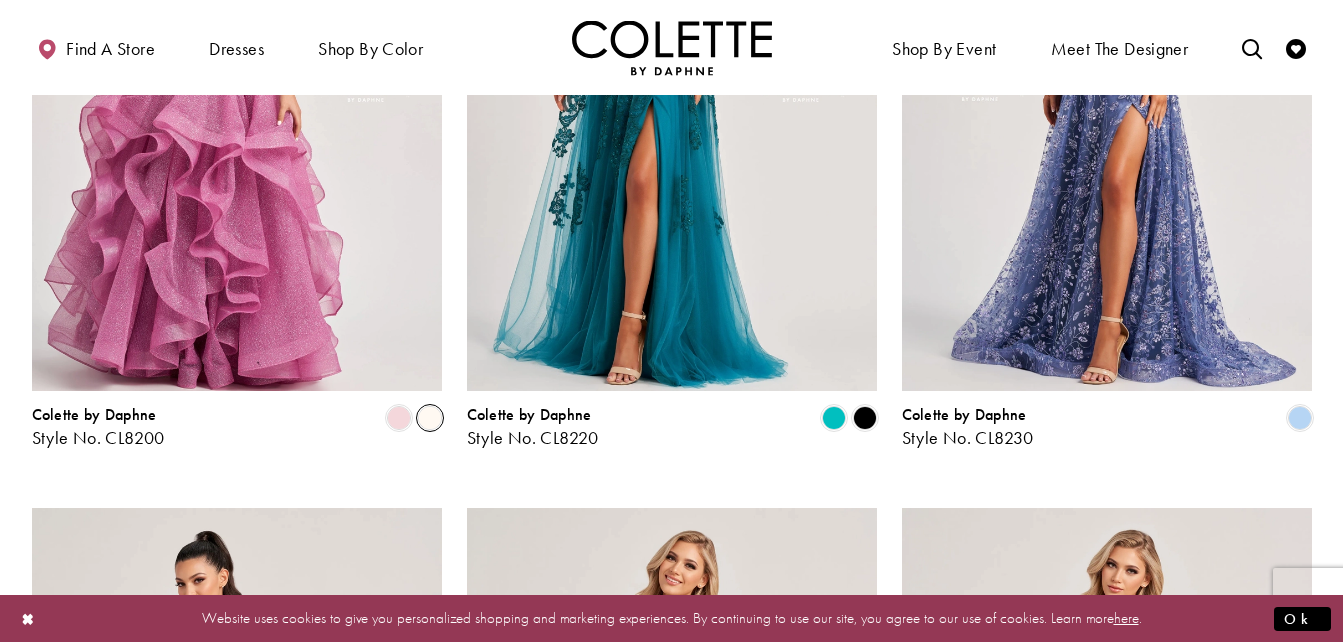 click at bounding box center (399, 418) 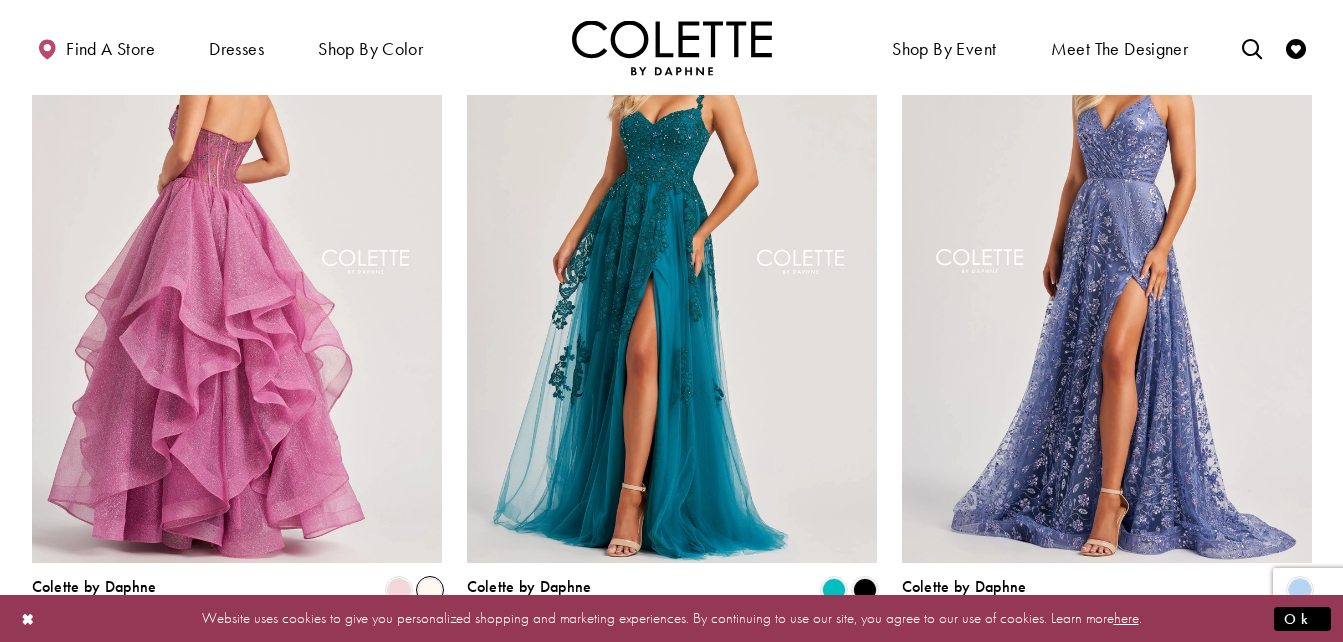 scroll, scrollTop: 308, scrollLeft: 0, axis: vertical 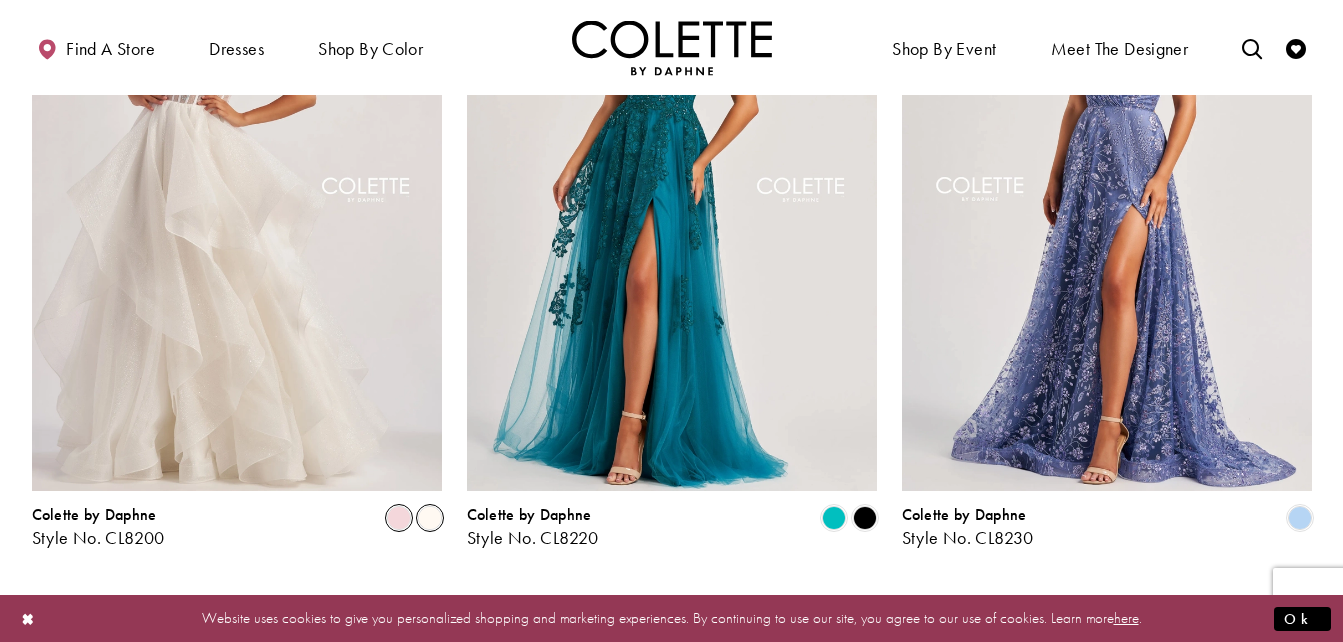 click at bounding box center (399, 518) 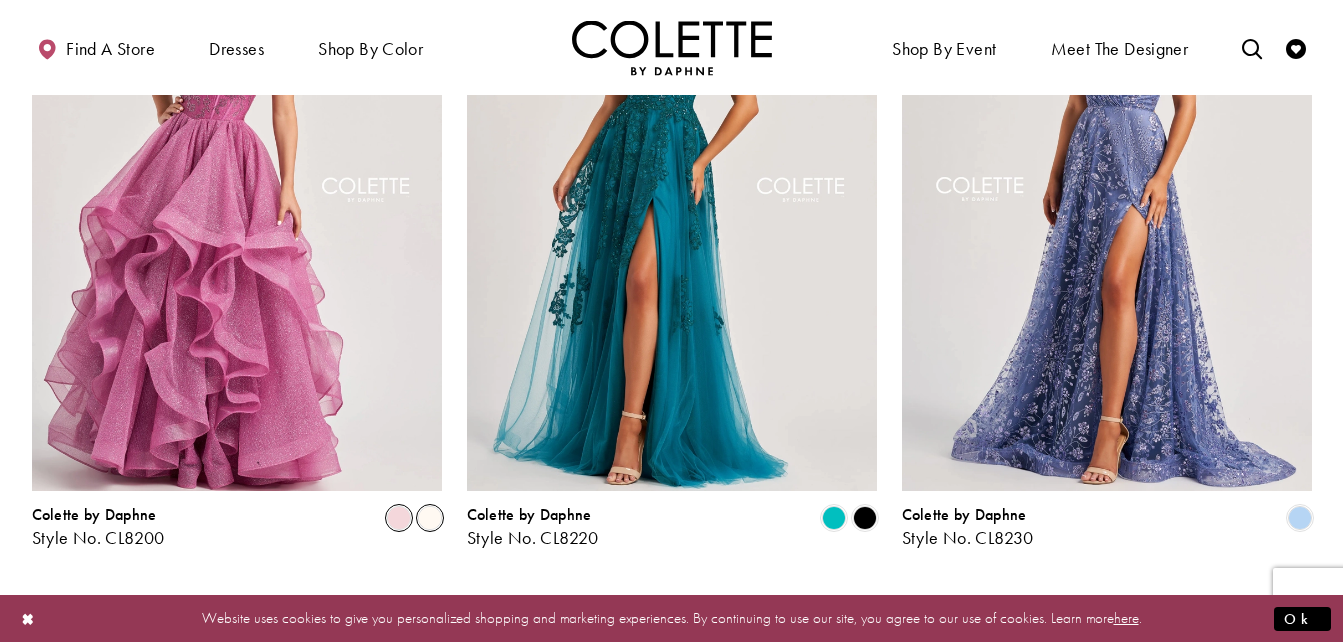 click at bounding box center (399, 518) 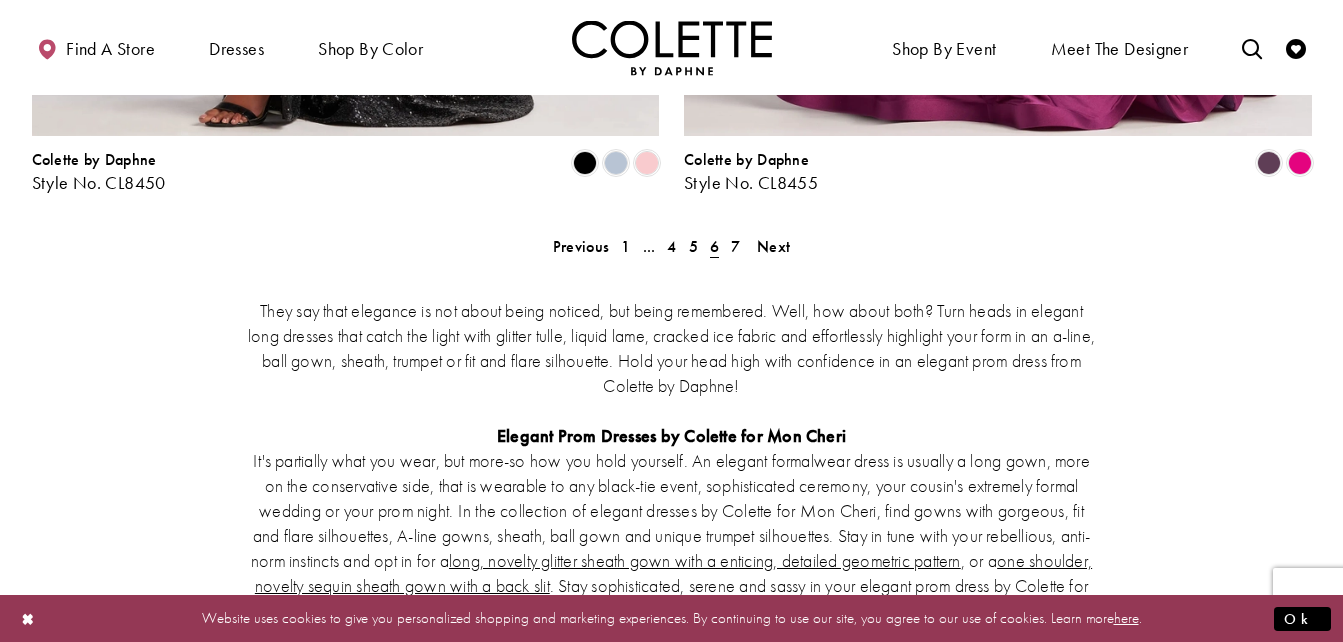 scroll, scrollTop: 3908, scrollLeft: 0, axis: vertical 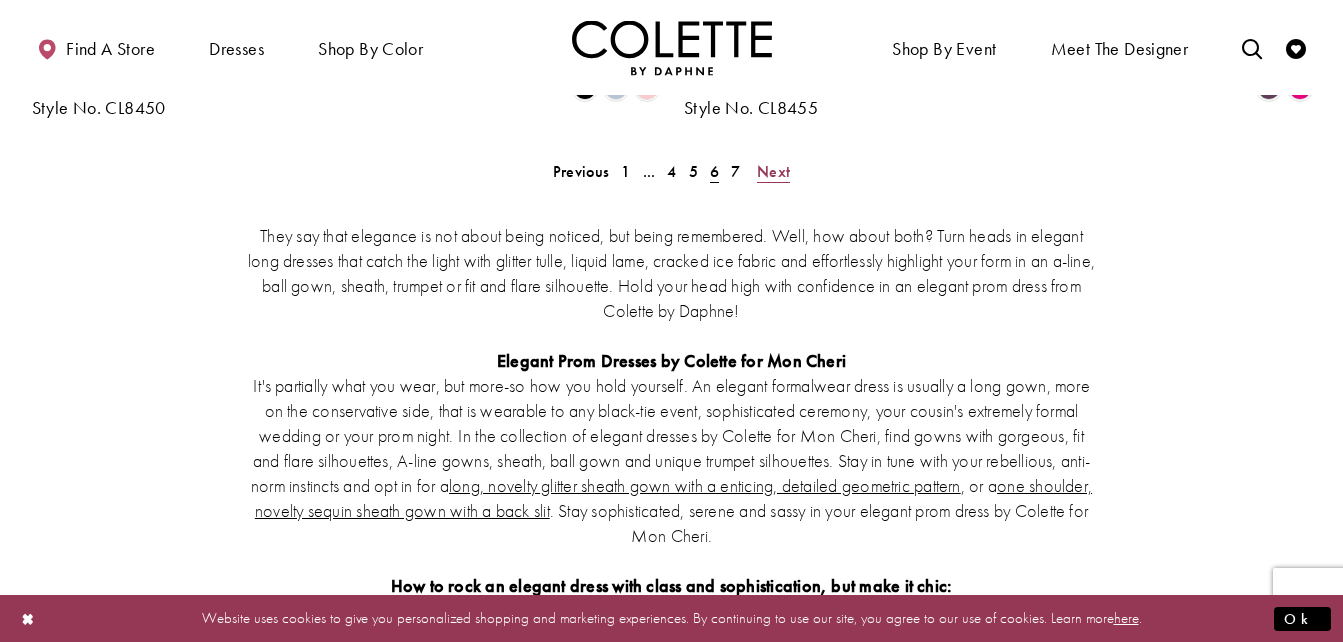 click on "Next" at bounding box center [773, 171] 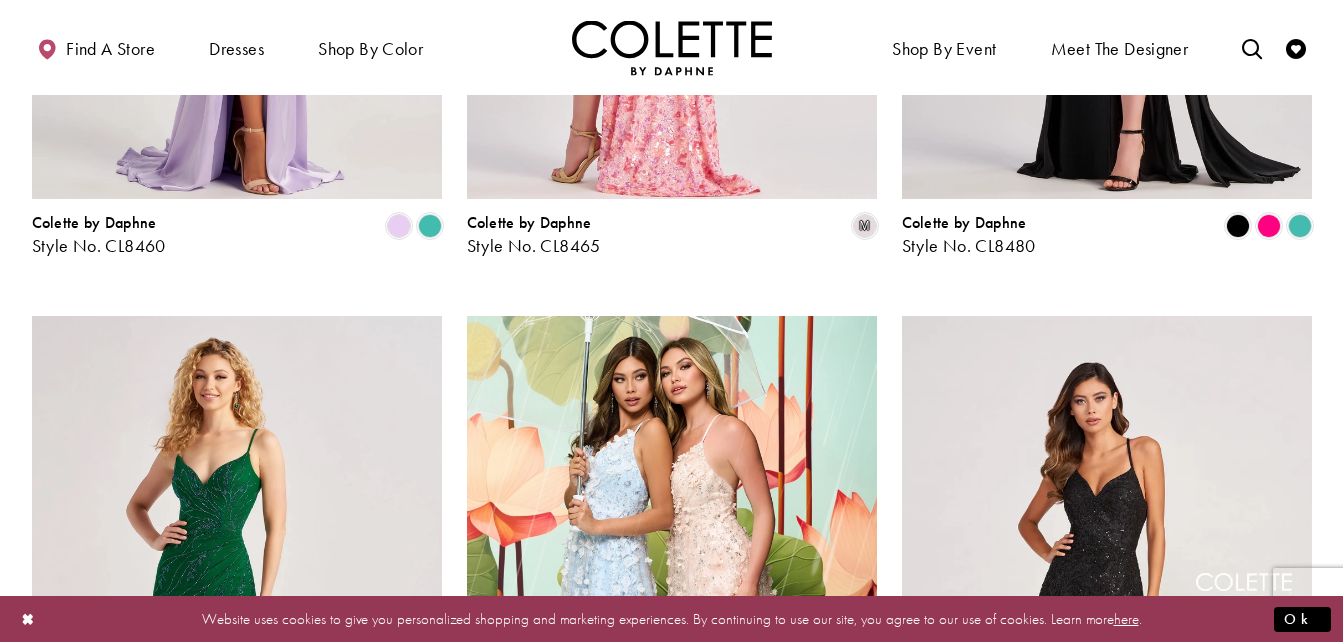 scroll, scrollTop: 208, scrollLeft: 0, axis: vertical 